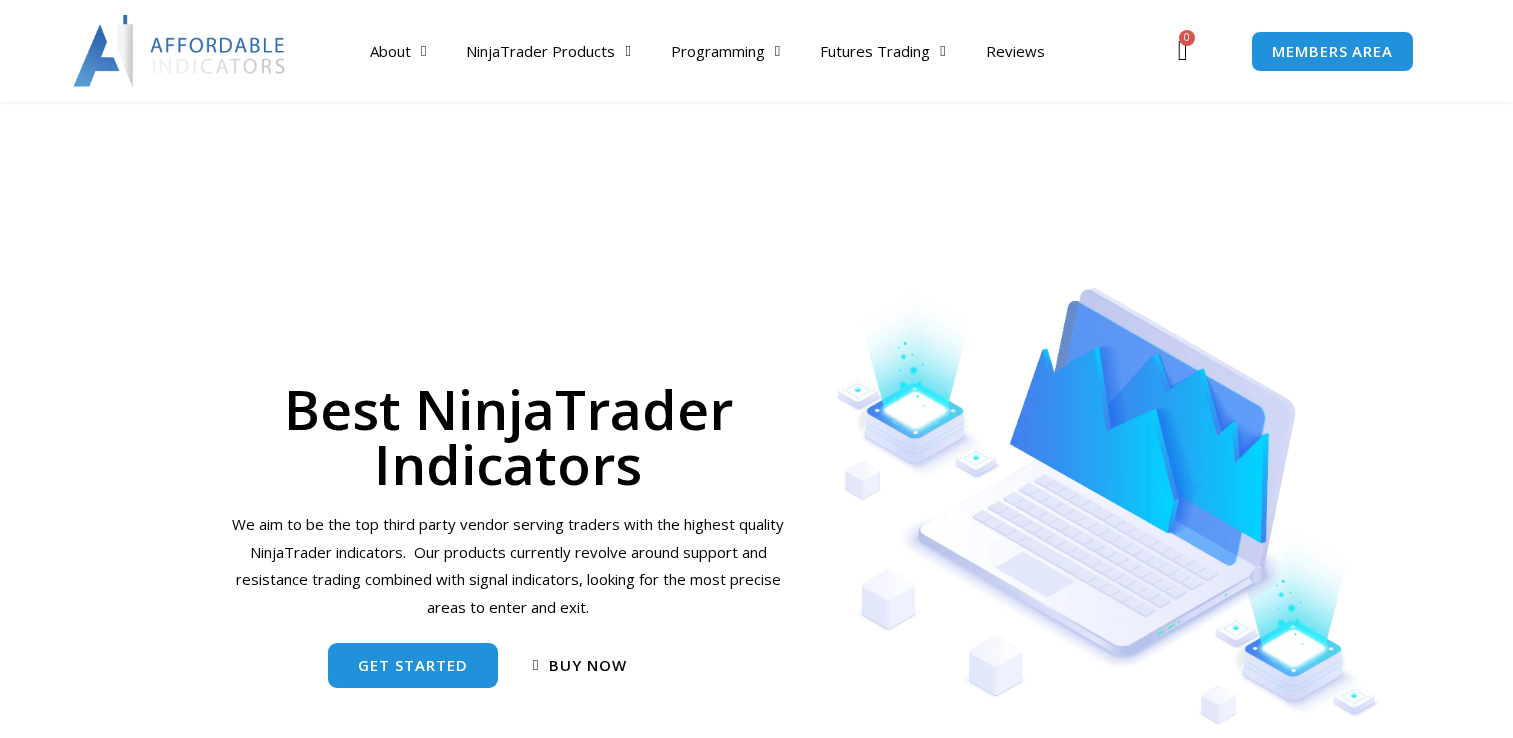 scroll, scrollTop: 500, scrollLeft: 0, axis: vertical 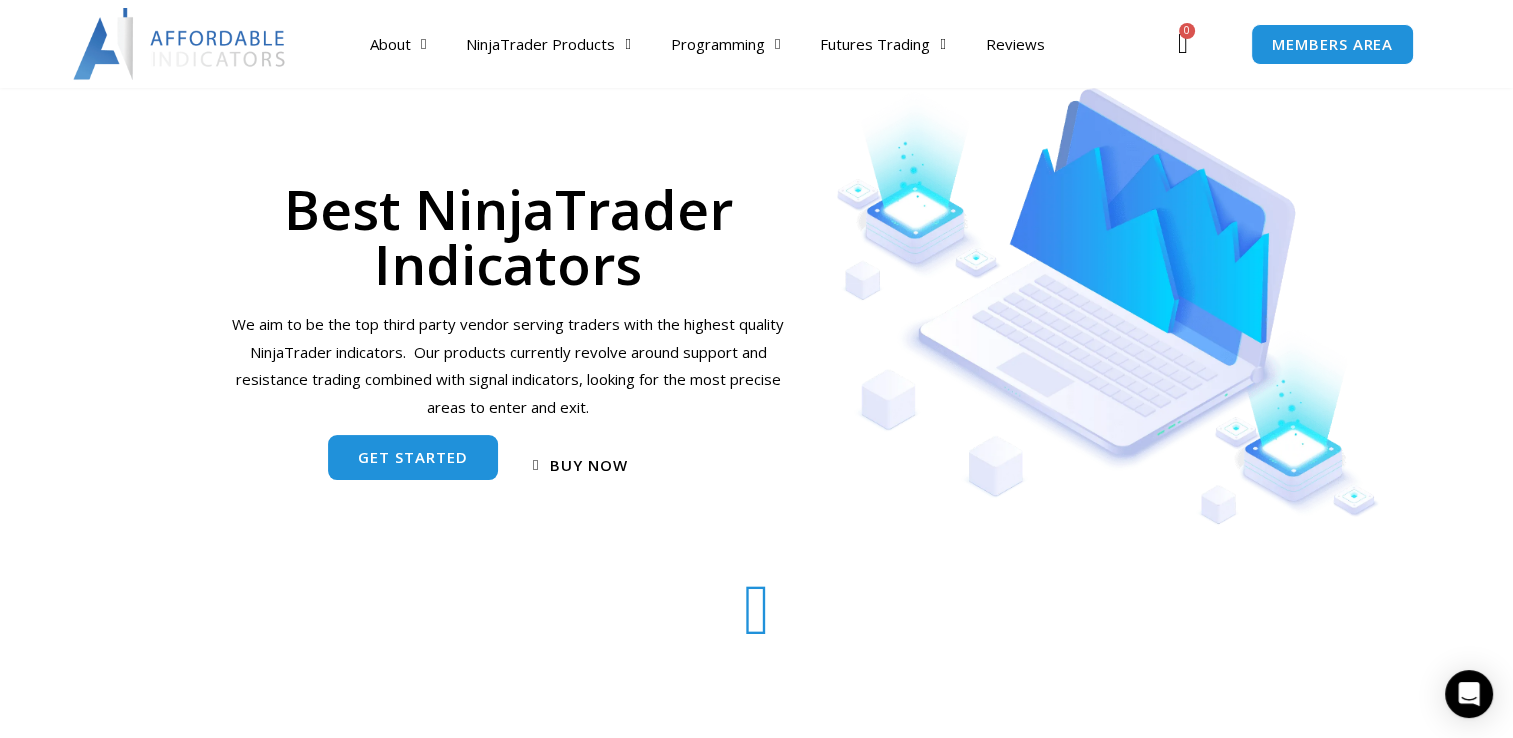 click on "get started" at bounding box center [413, 457] 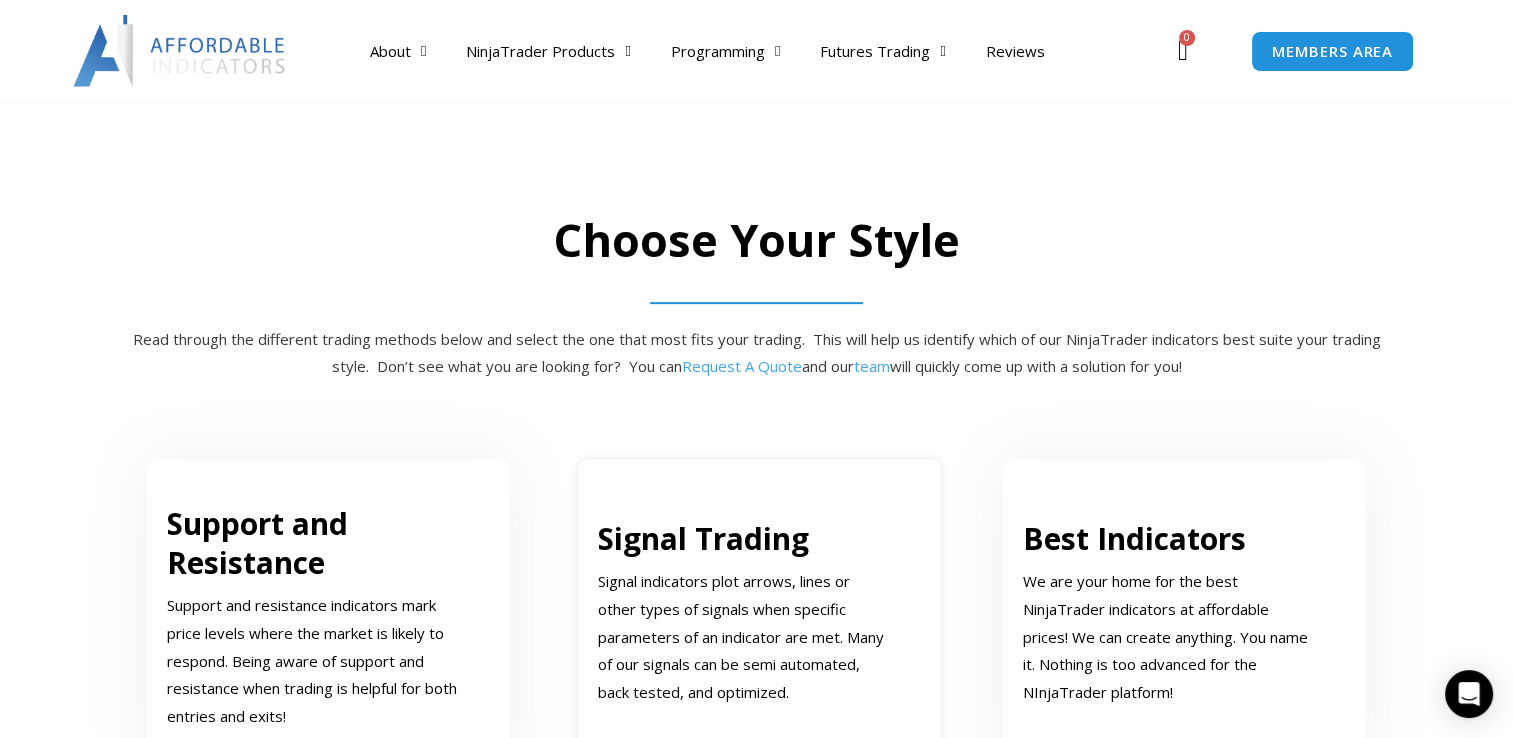 scroll, scrollTop: 1009, scrollLeft: 0, axis: vertical 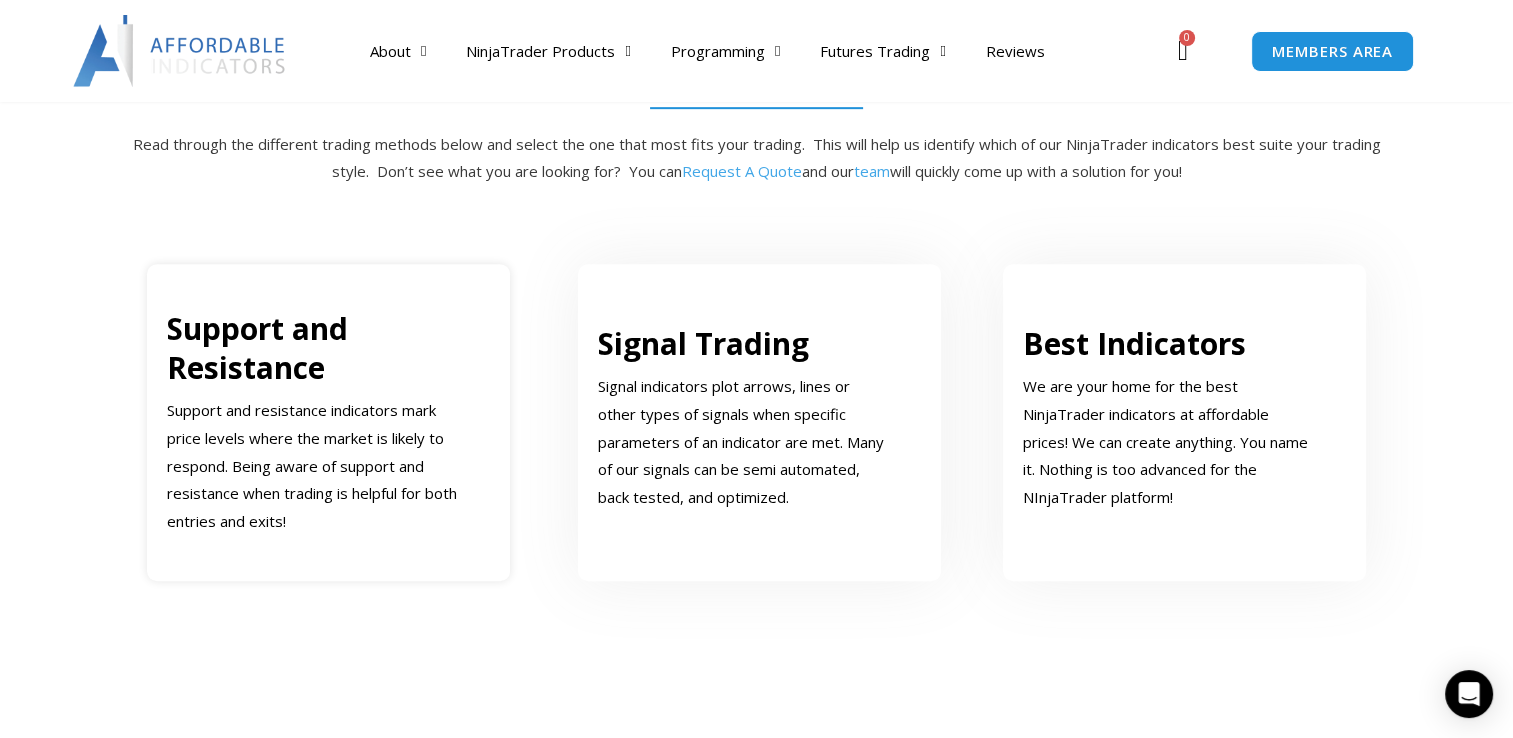 click on "Support and Resistance" at bounding box center (257, 348) 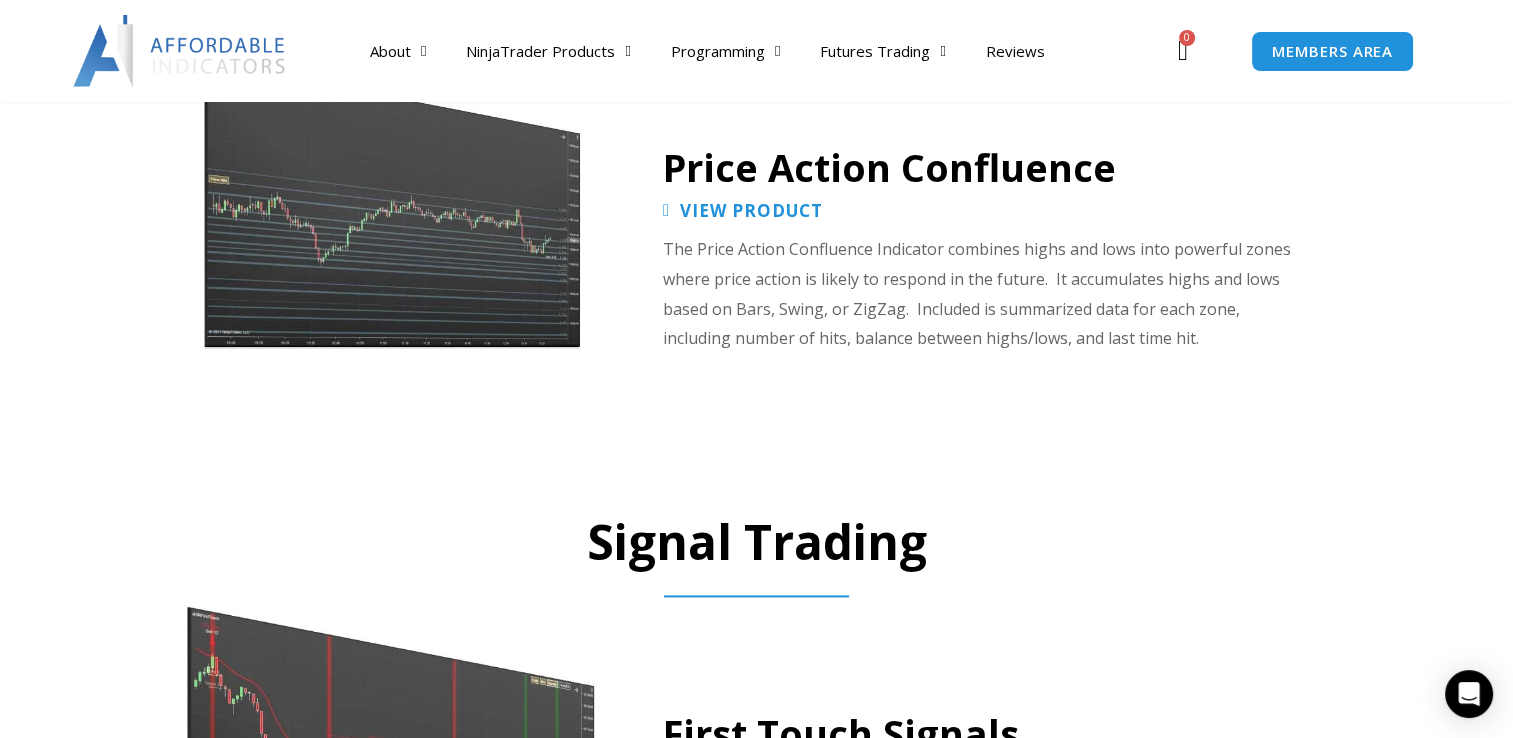 scroll, scrollTop: 2607, scrollLeft: 0, axis: vertical 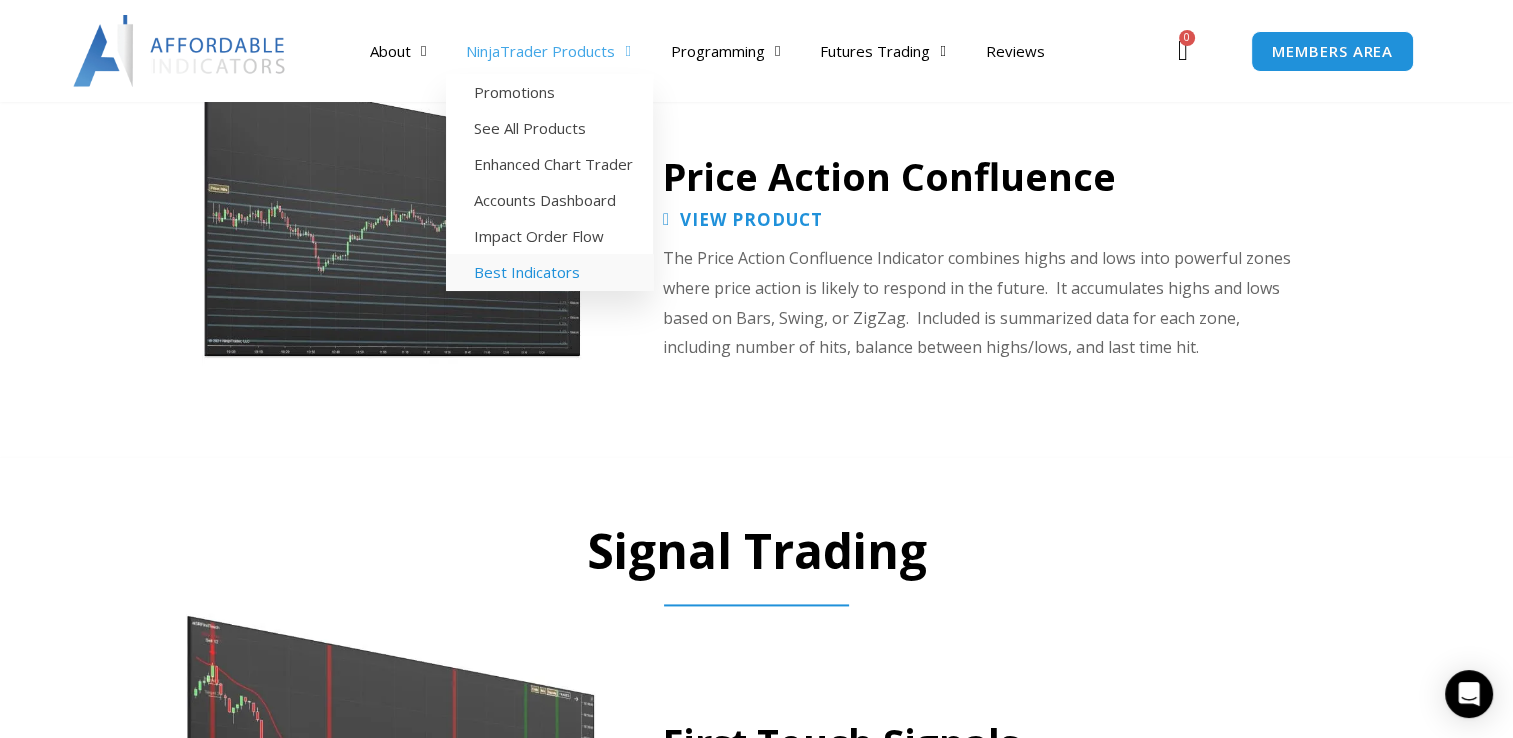click on "Best Indicators" 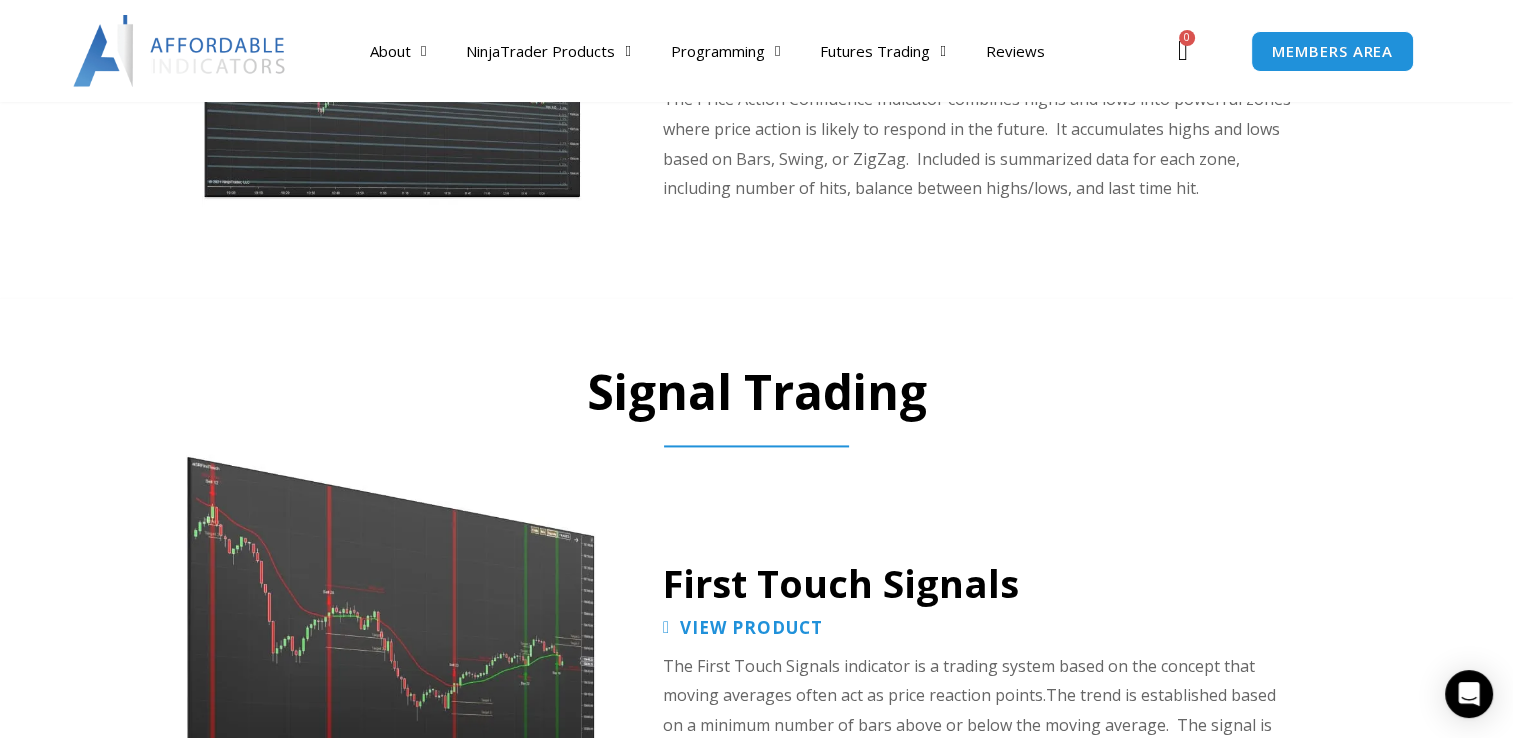 scroll, scrollTop: 2907, scrollLeft: 0, axis: vertical 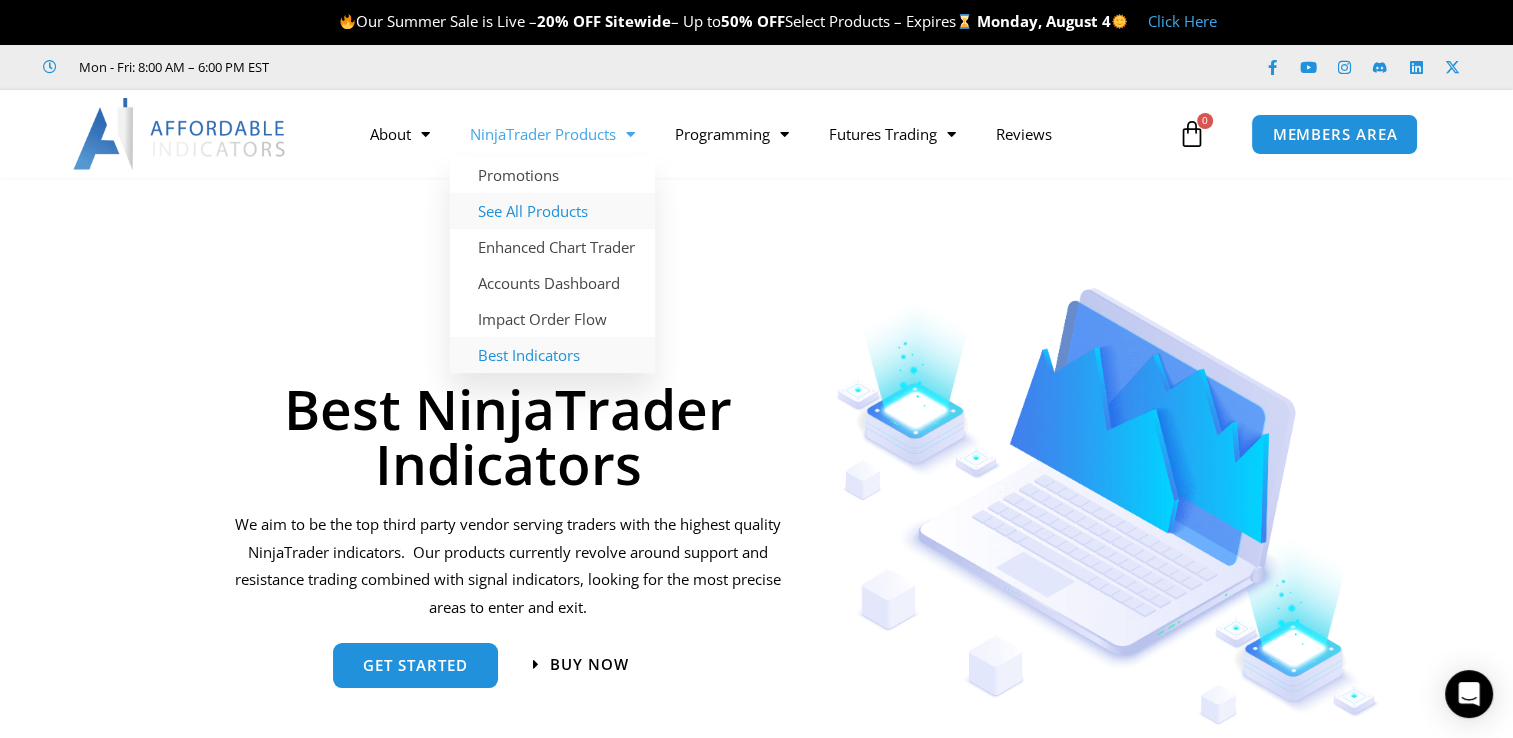click on "See All Products" 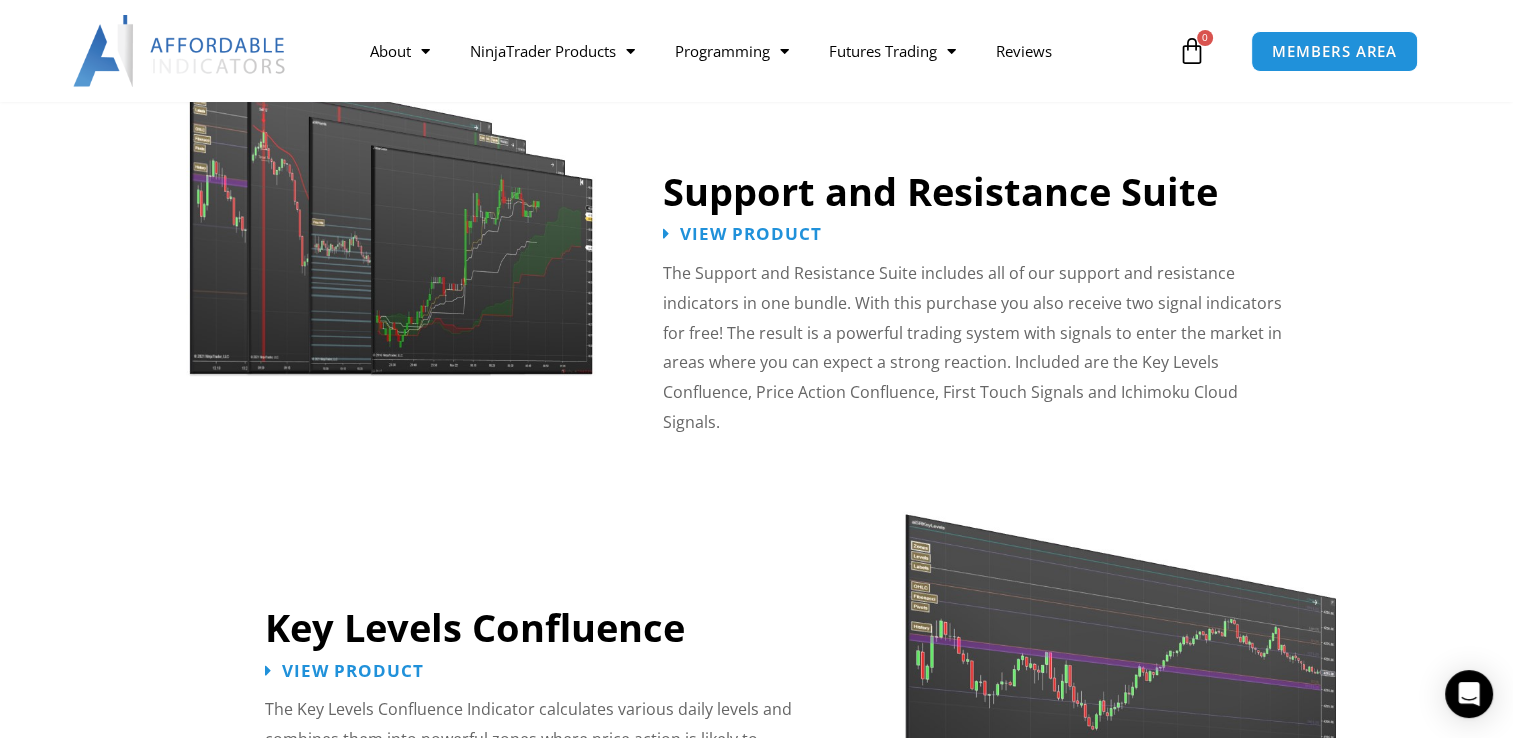 scroll, scrollTop: 1900, scrollLeft: 0, axis: vertical 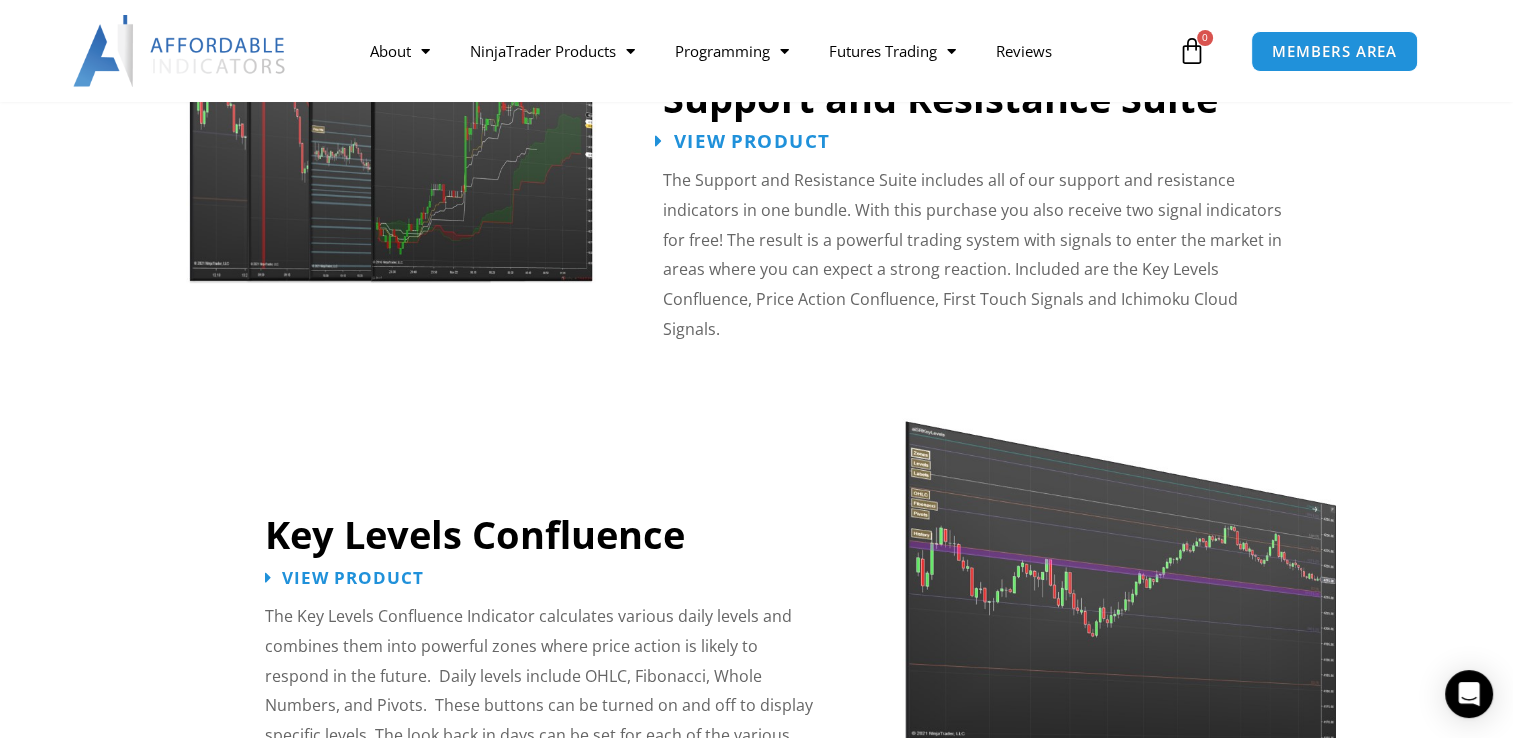 click on "View Product" at bounding box center [752, 141] 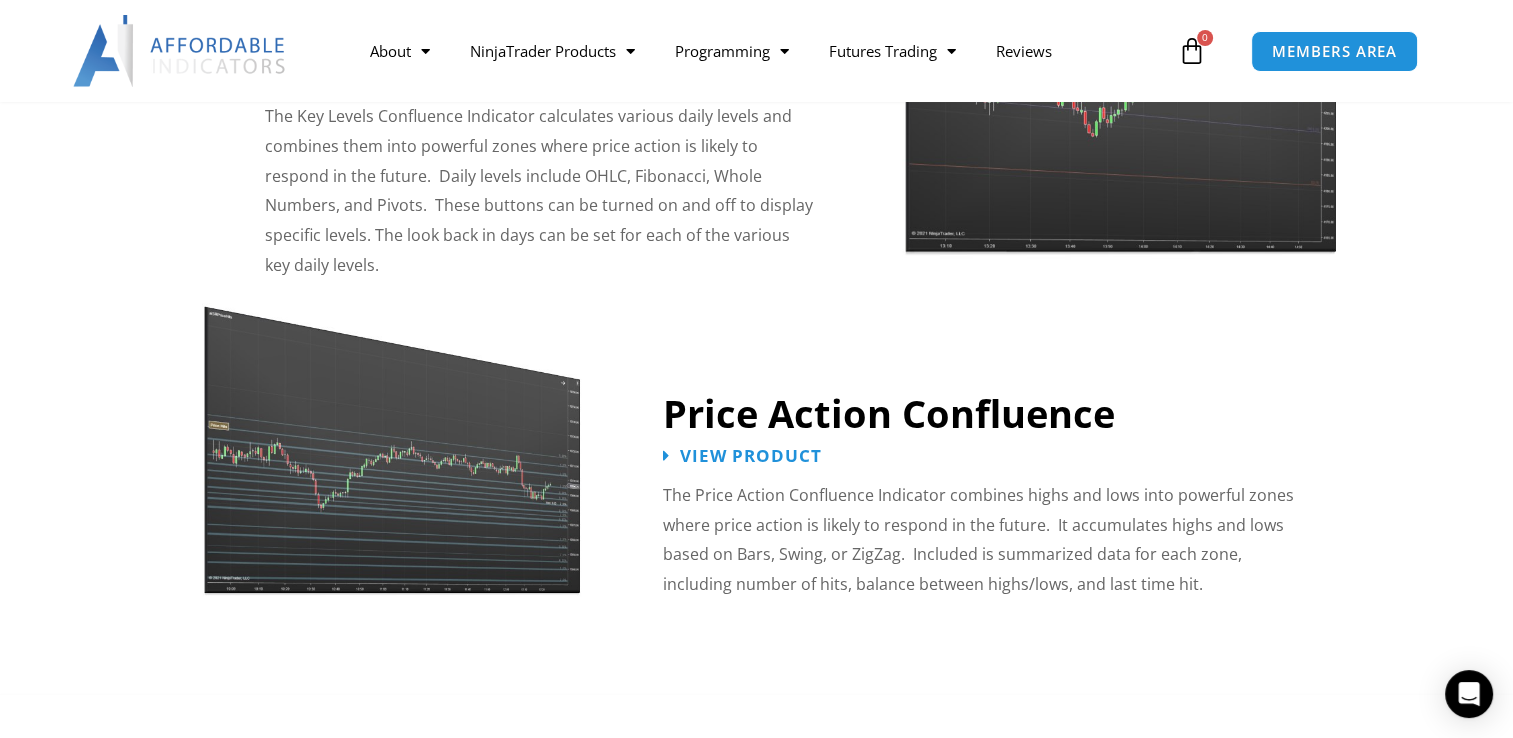 scroll, scrollTop: 1600, scrollLeft: 0, axis: vertical 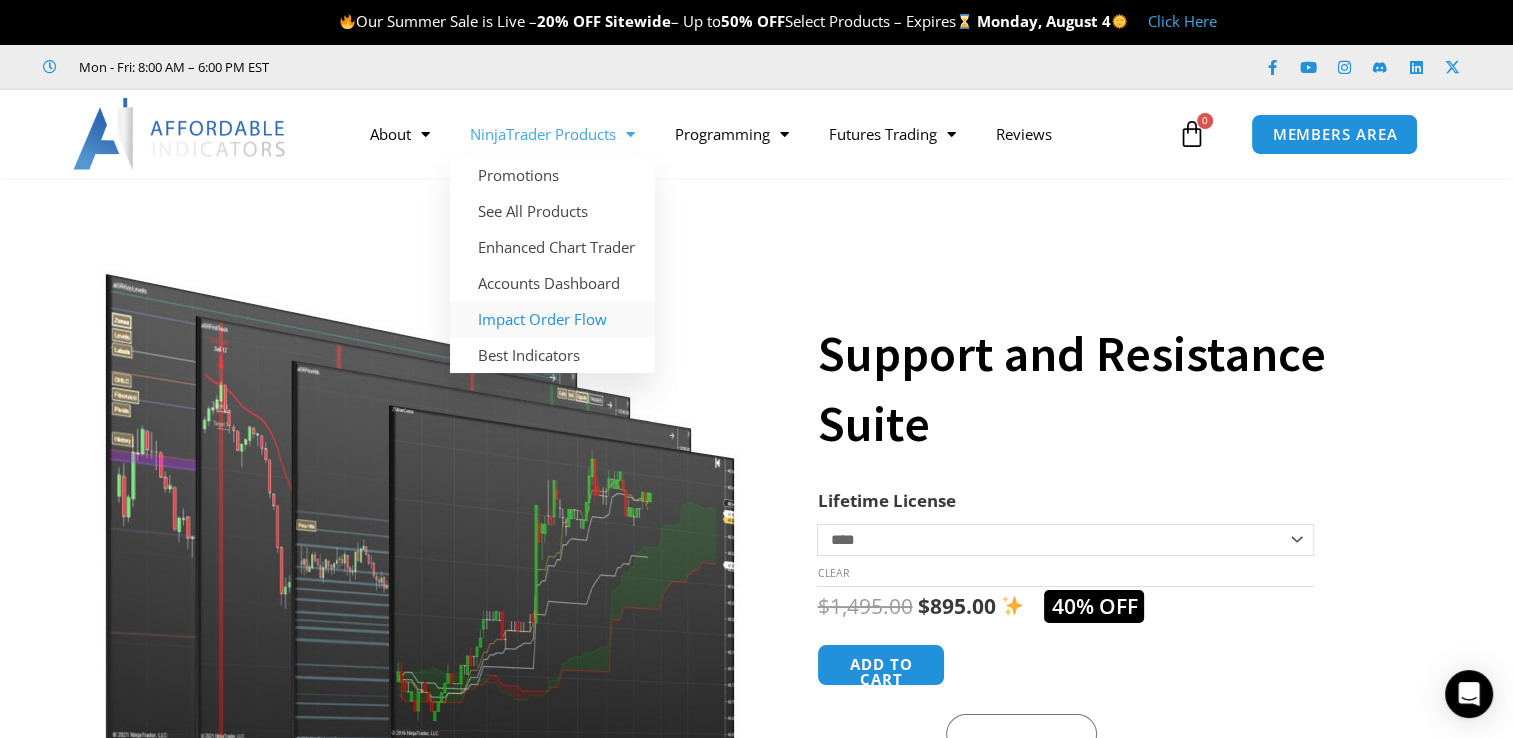 click on "Impact Order Flow" 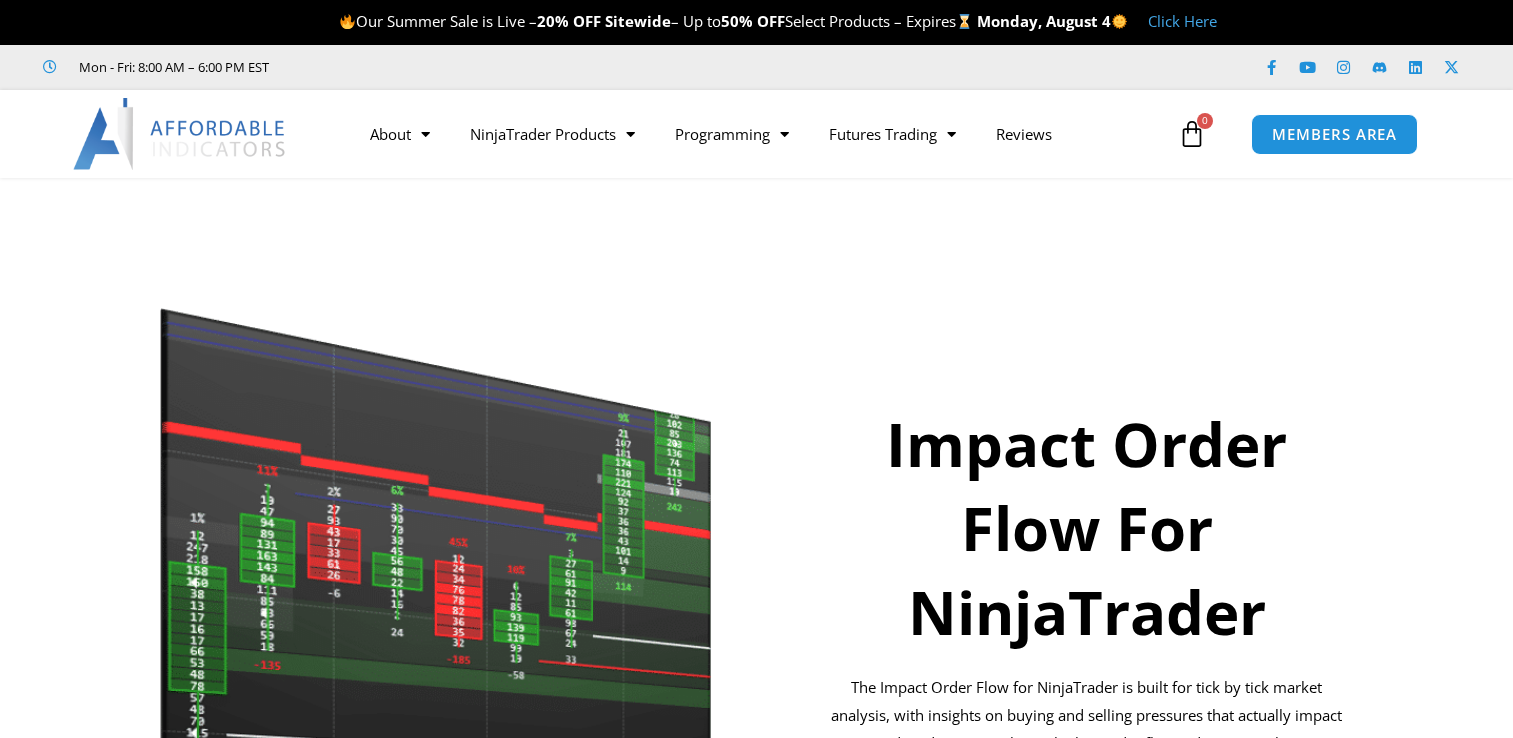 scroll, scrollTop: 0, scrollLeft: 0, axis: both 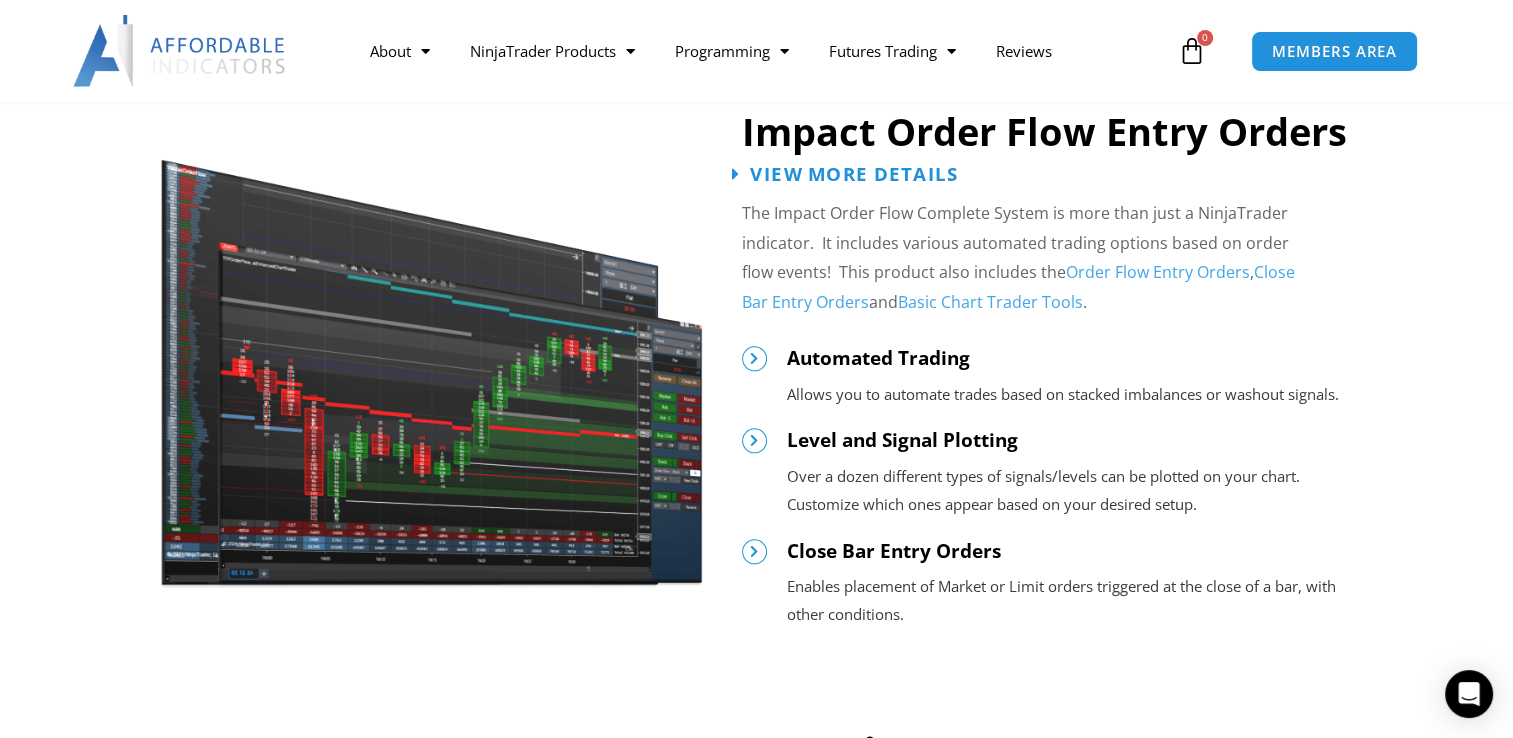 click on "View More Details" at bounding box center [854, 173] 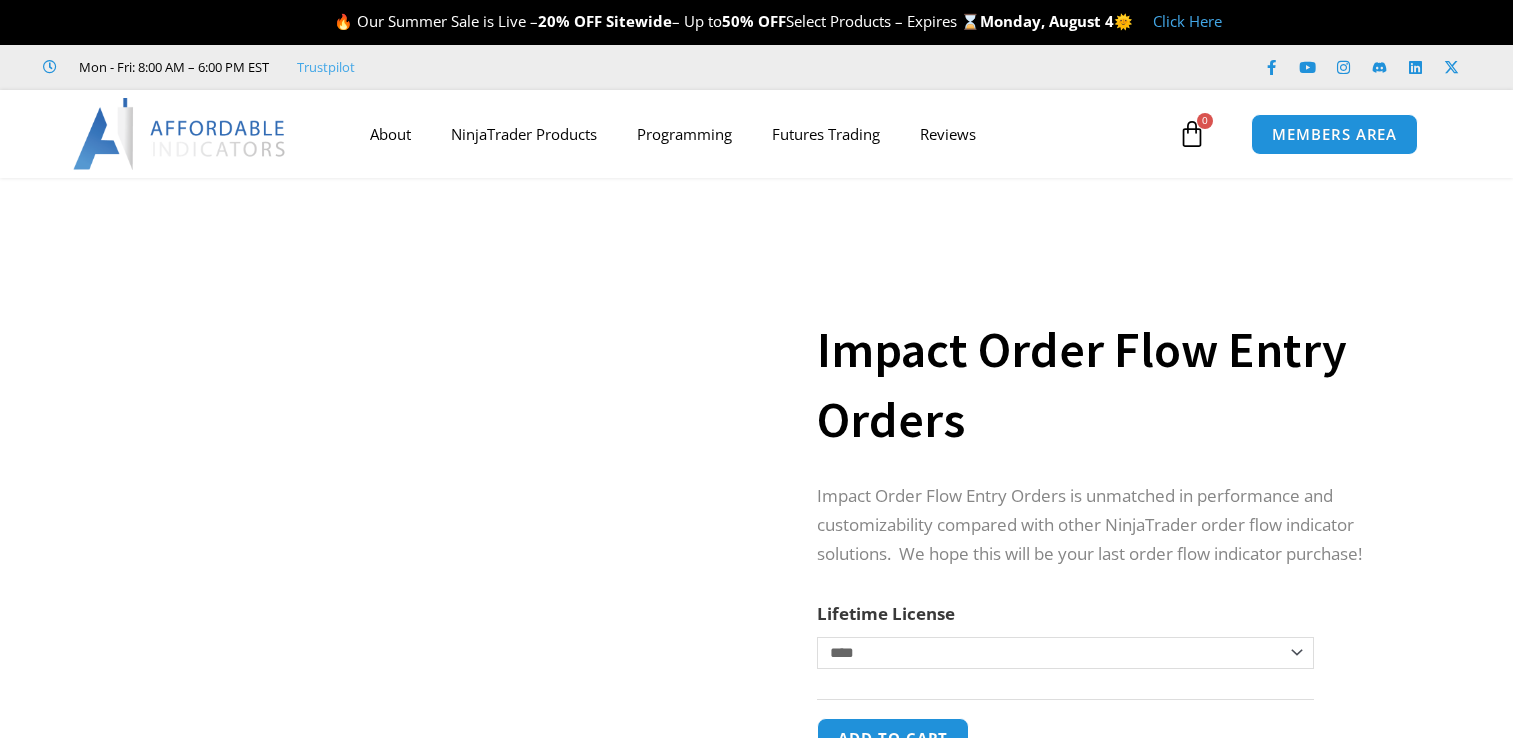 scroll, scrollTop: 0, scrollLeft: 0, axis: both 